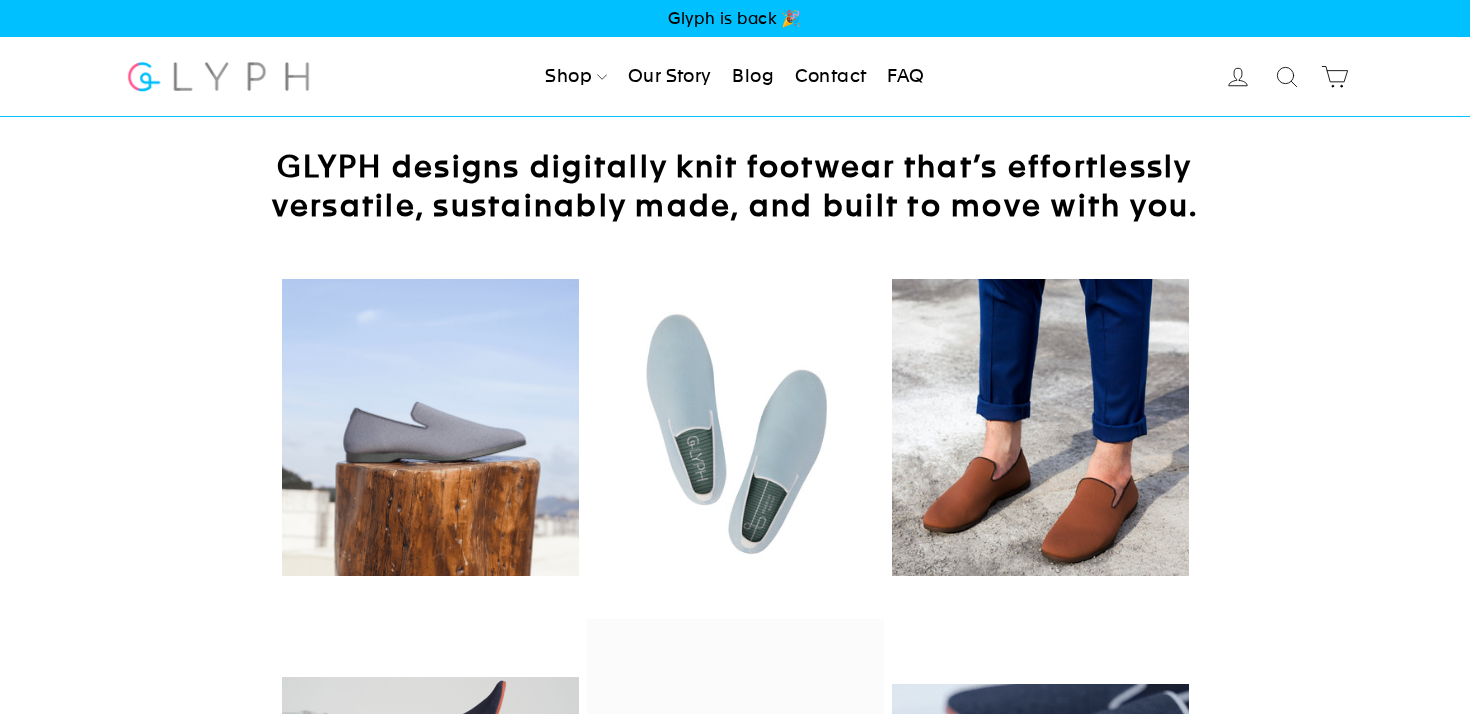 scroll, scrollTop: 0, scrollLeft: 0, axis: both 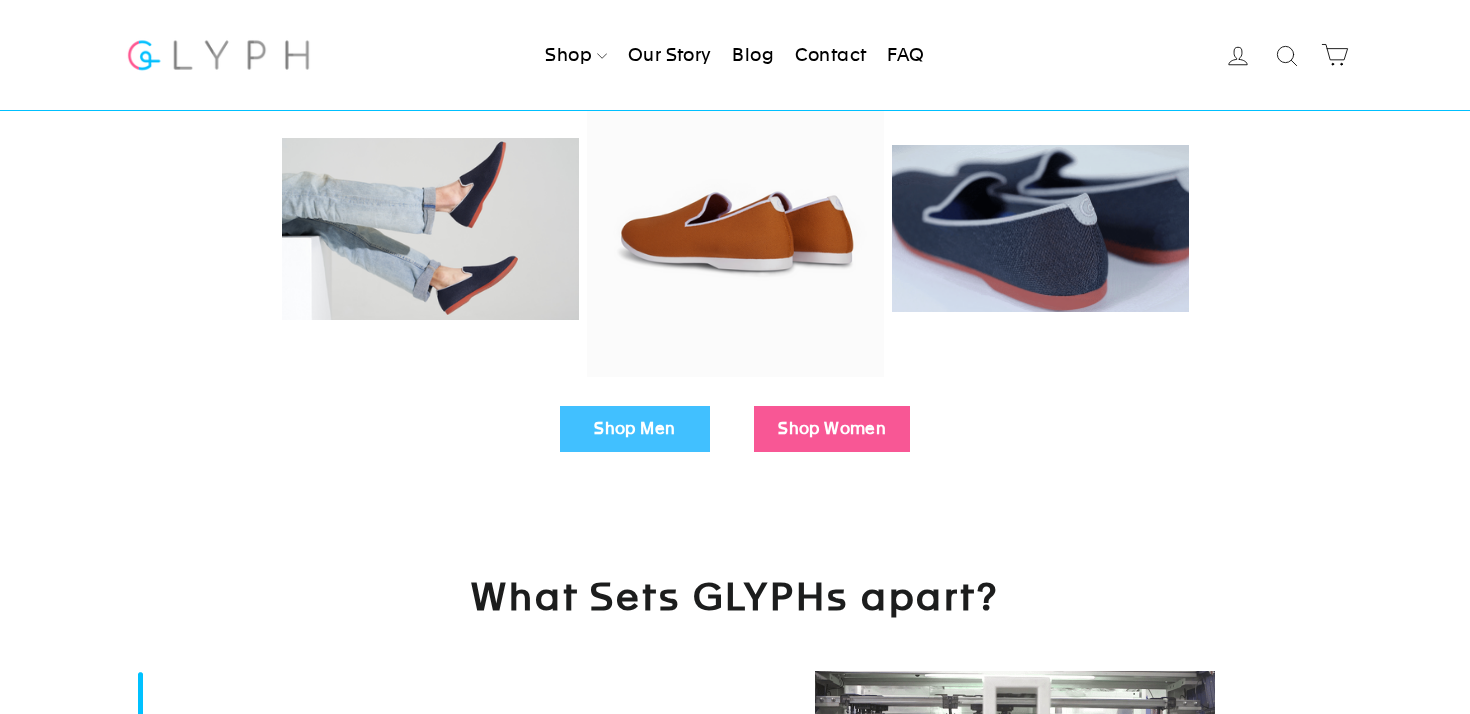 click on "Shop Women" at bounding box center (832, 429) 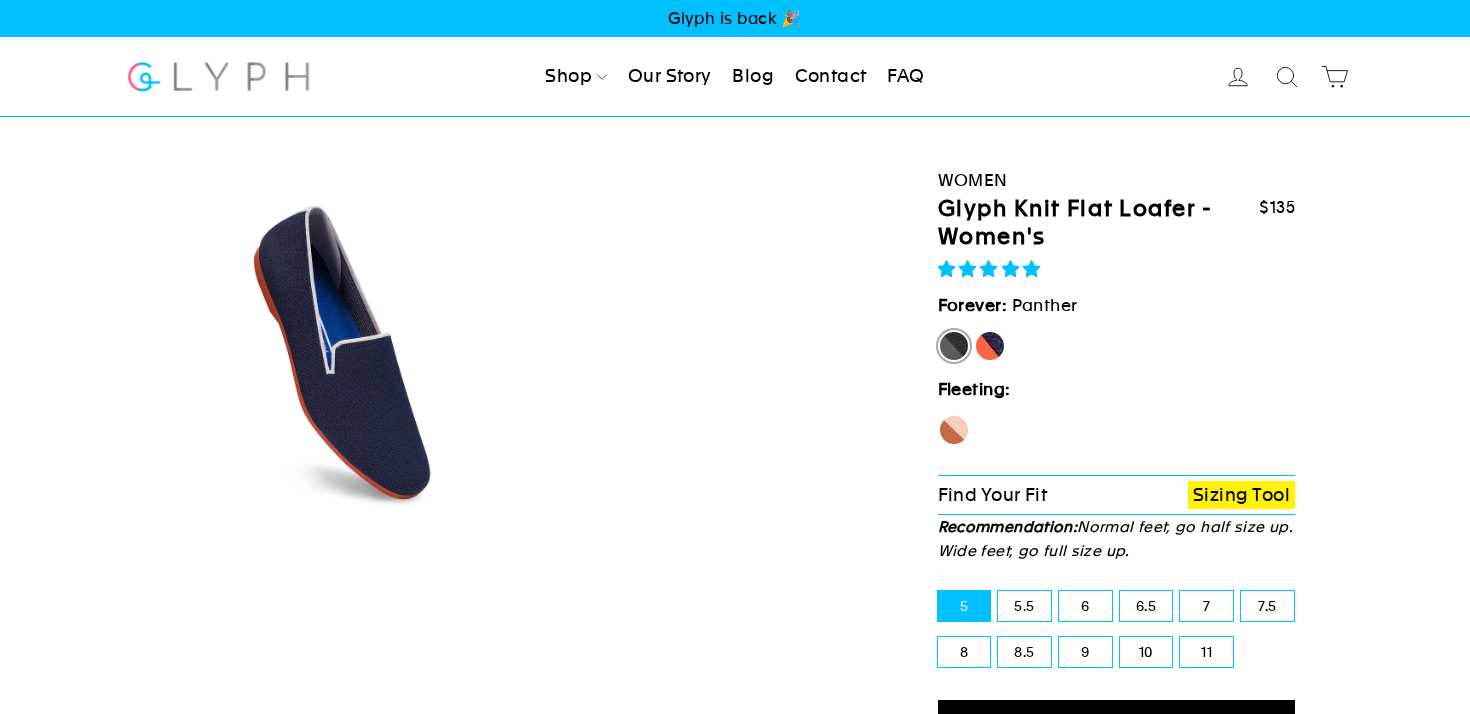 scroll, scrollTop: 0, scrollLeft: 0, axis: both 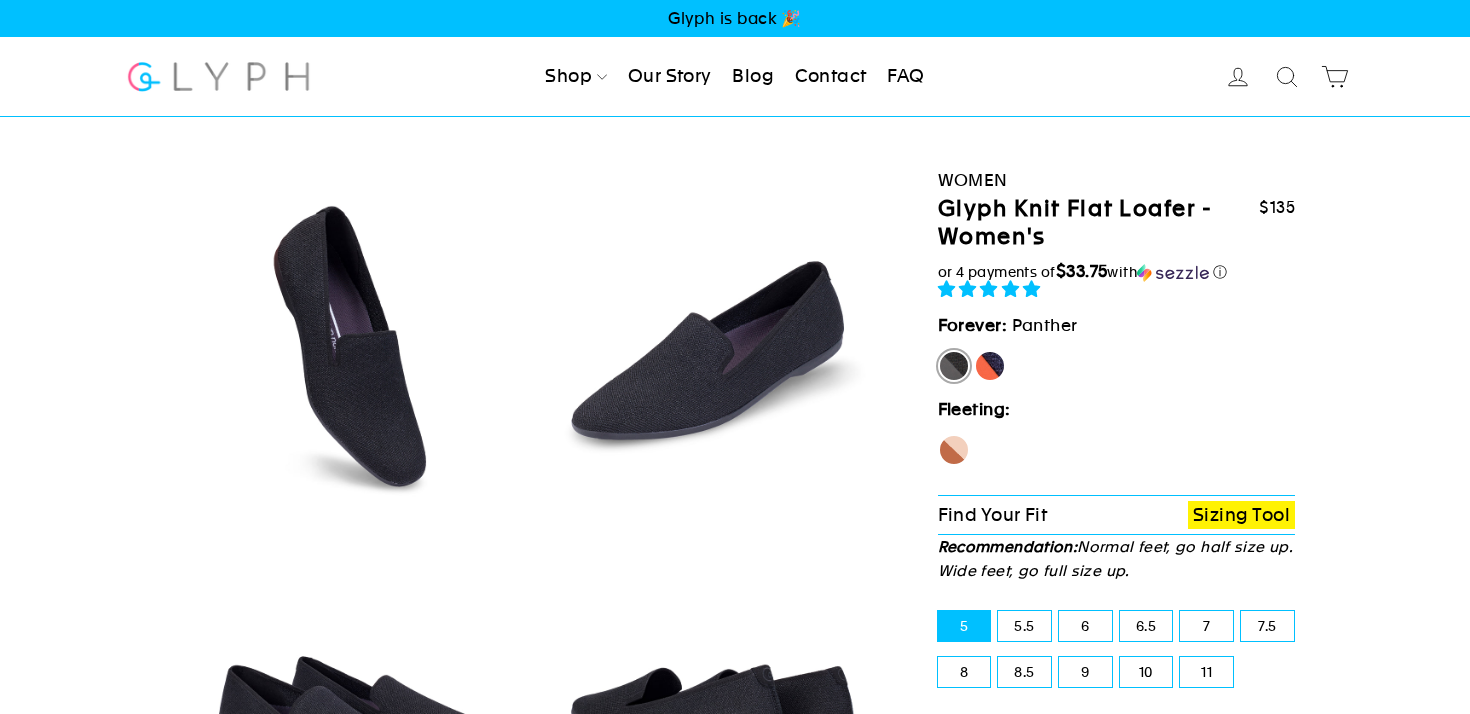 select on "highest-rating" 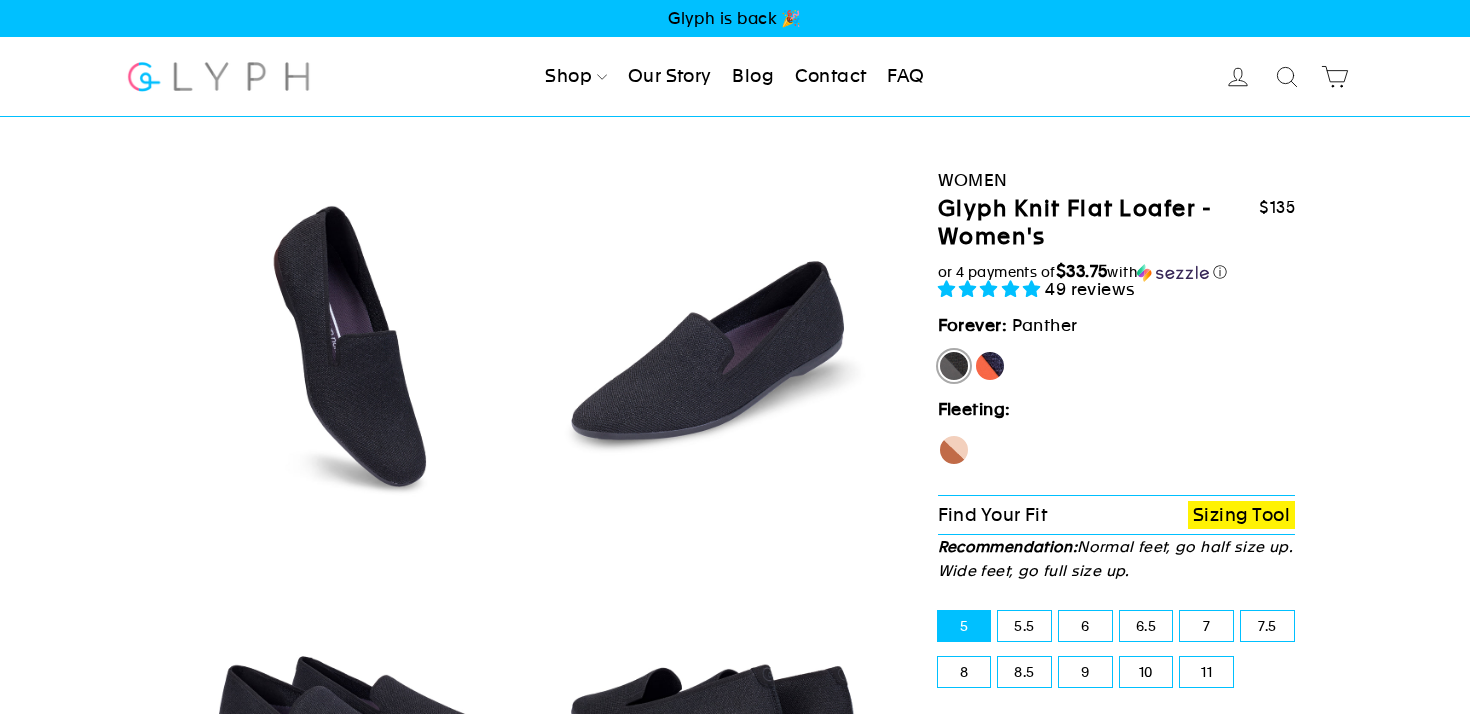 scroll, scrollTop: 0, scrollLeft: 0, axis: both 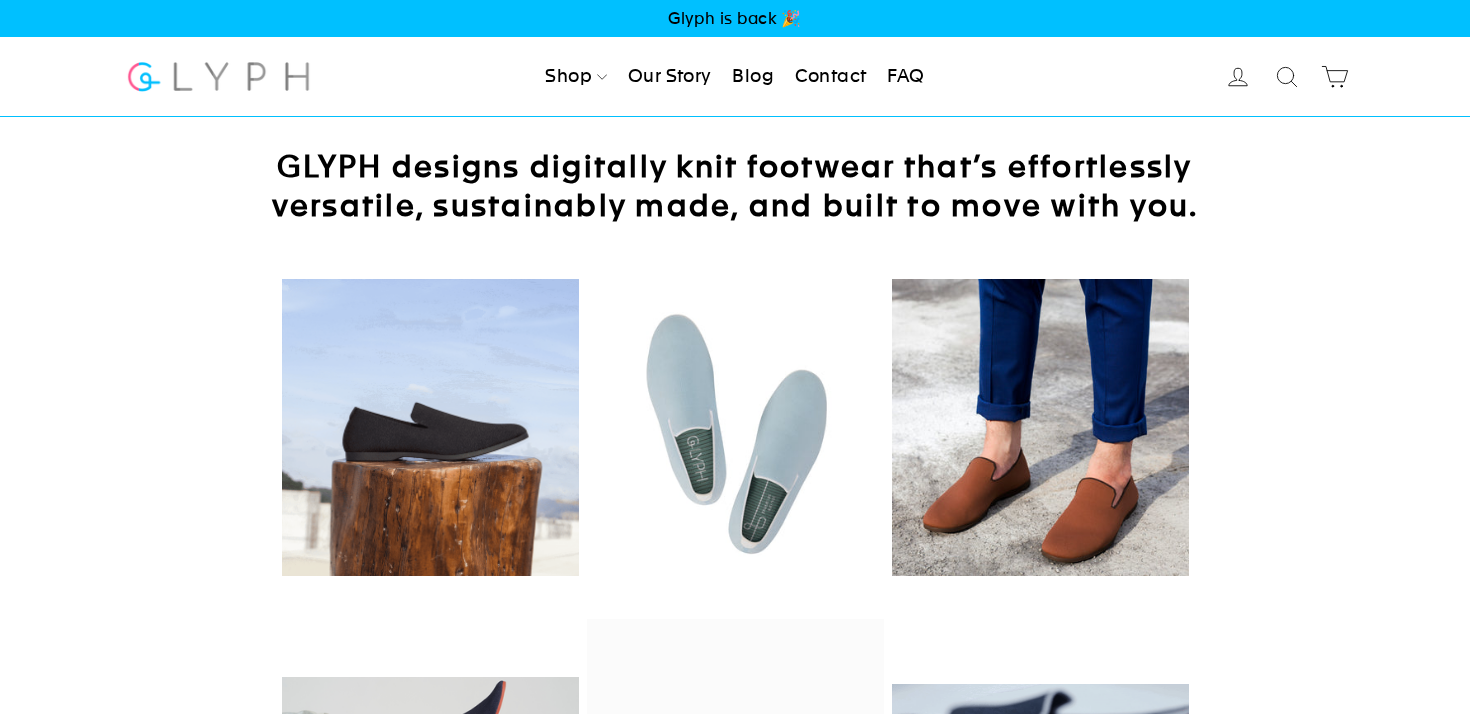 click at bounding box center (0, 4422) 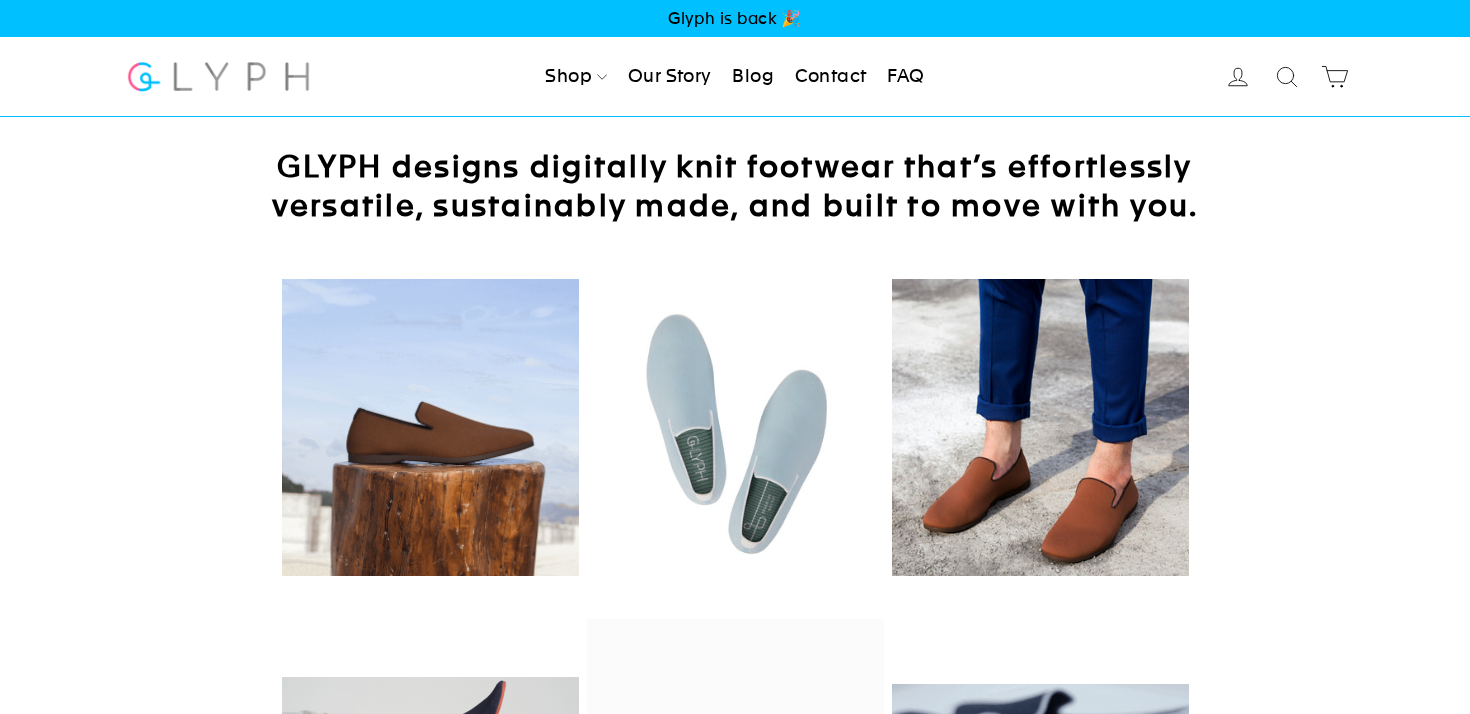 scroll, scrollTop: 0, scrollLeft: 0, axis: both 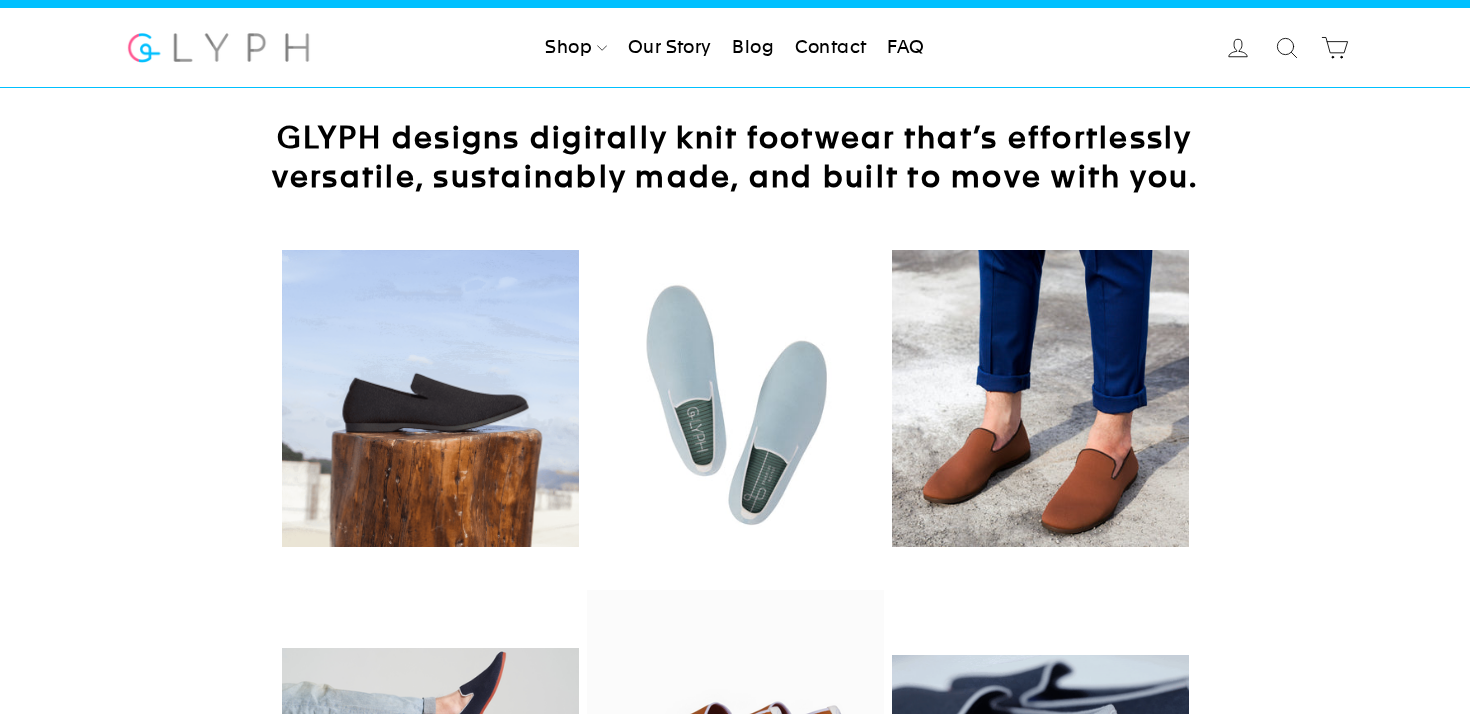 click at bounding box center [0, 4218] 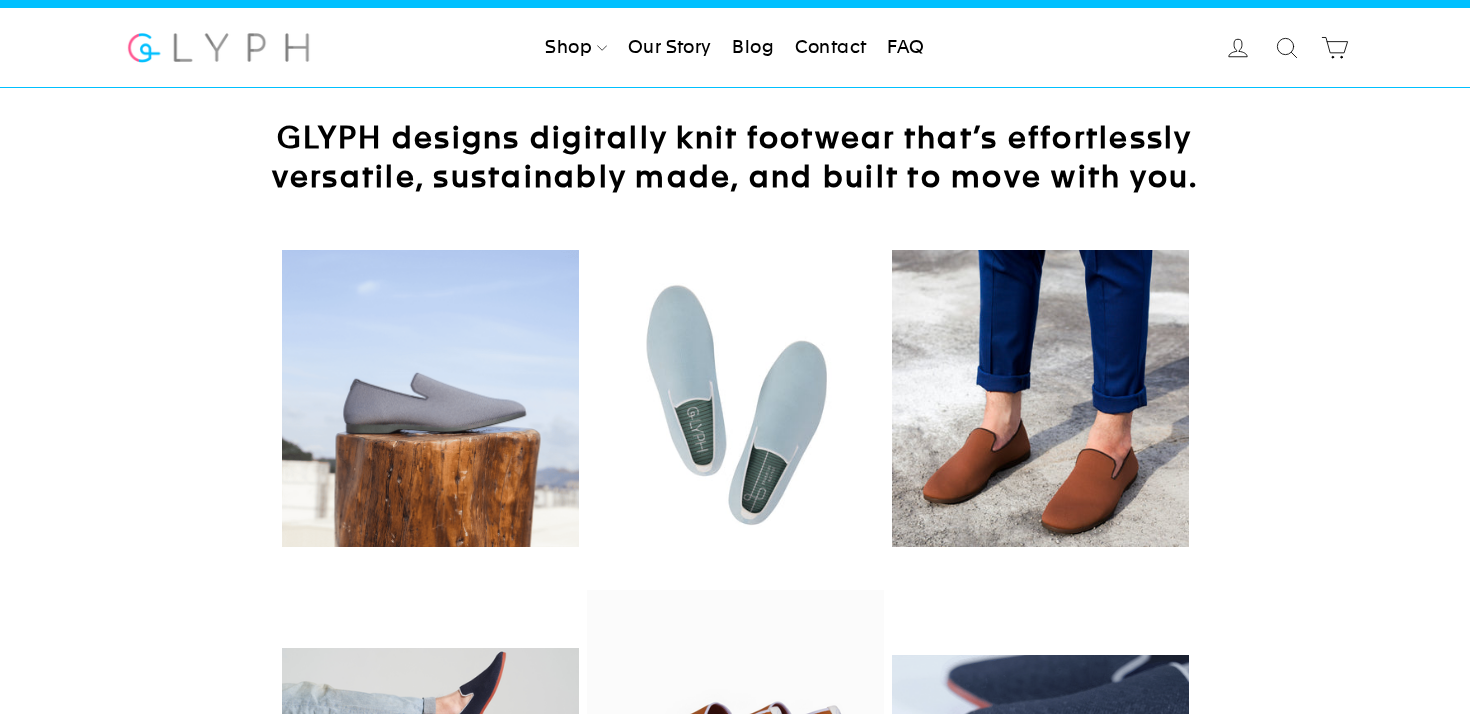 click at bounding box center (20, 4392) 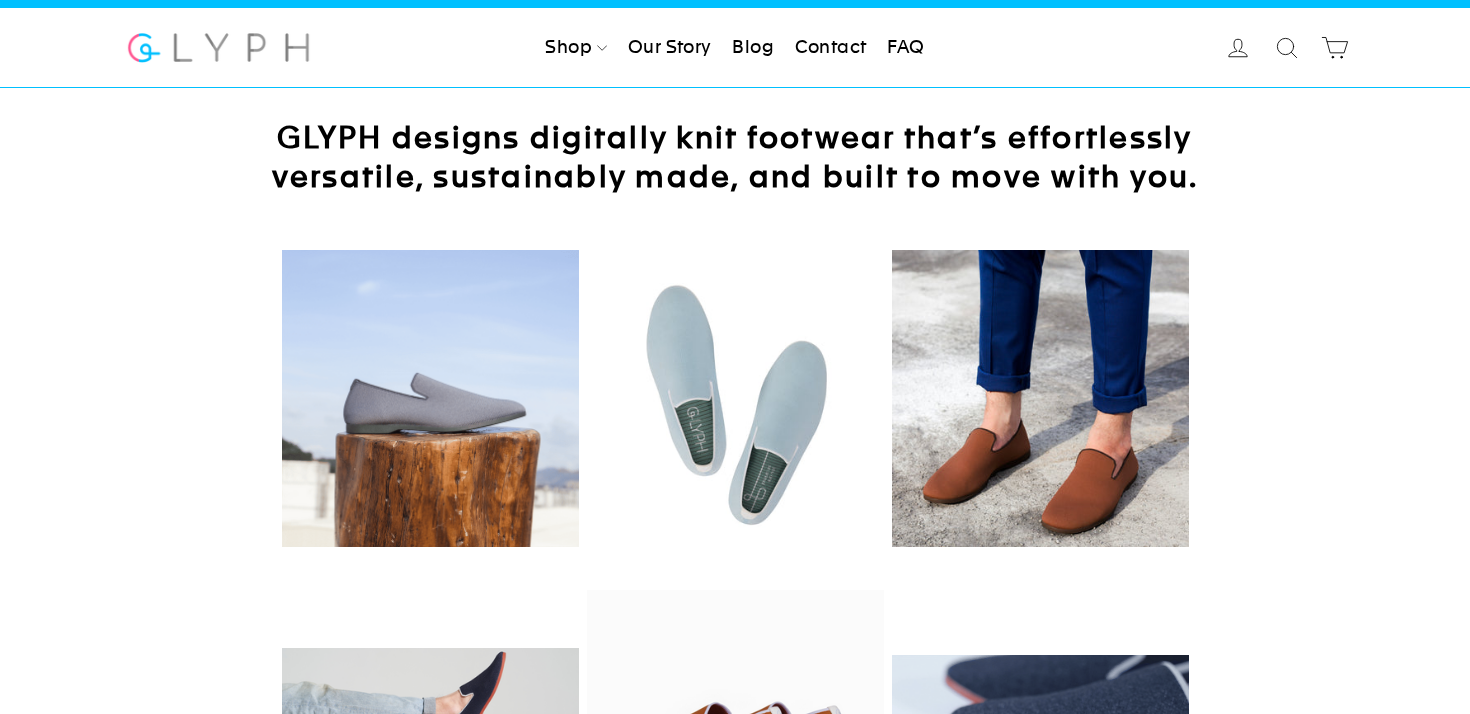 click on "6+ employees View" at bounding box center (150, 4929) 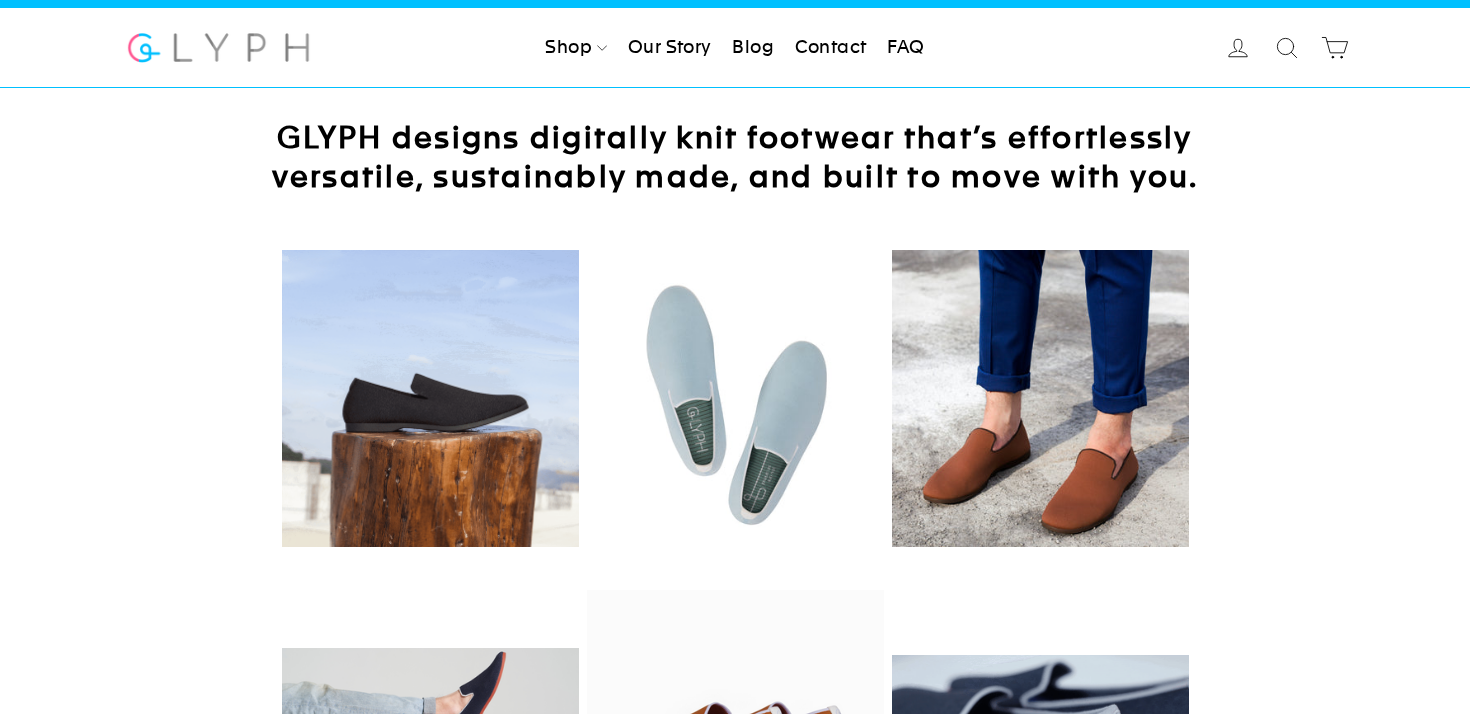 click on "View" at bounding box center [22, 4938] 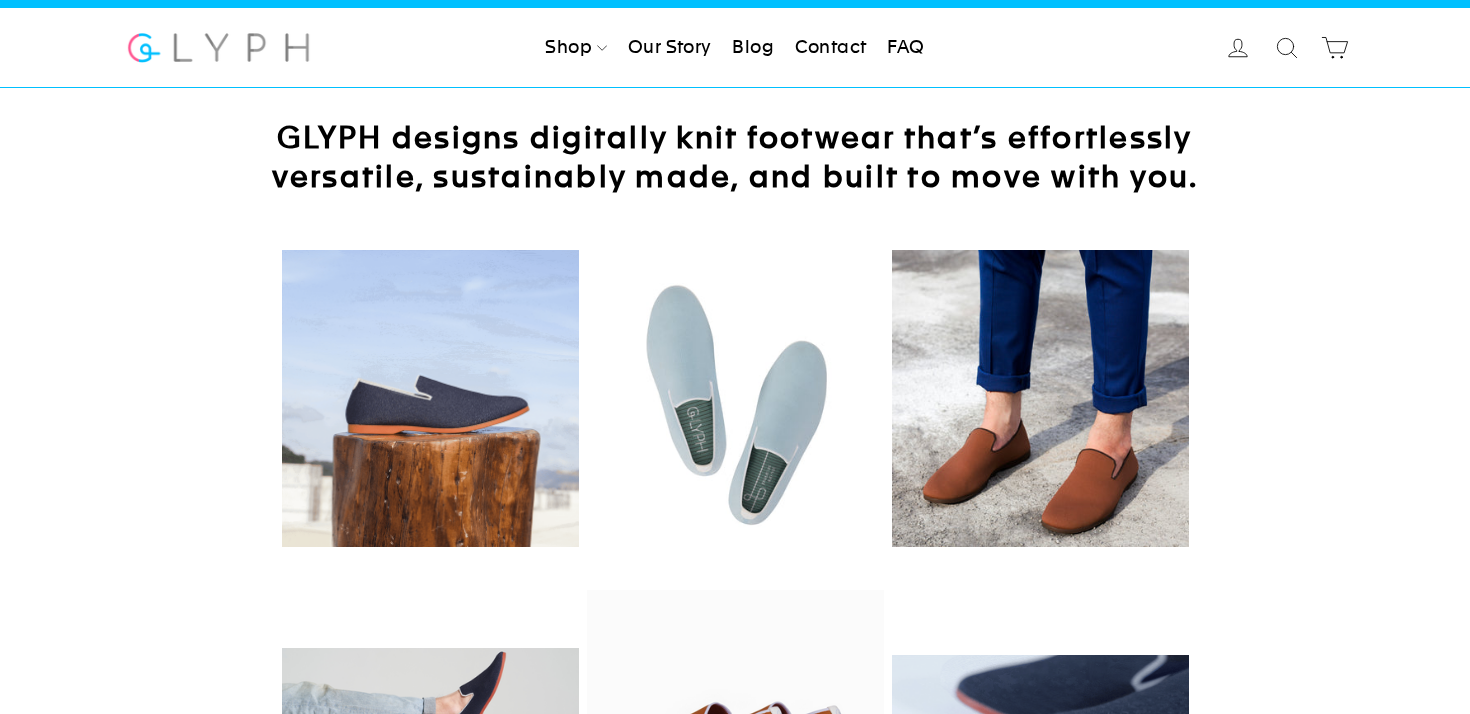 click at bounding box center [23, 4416] 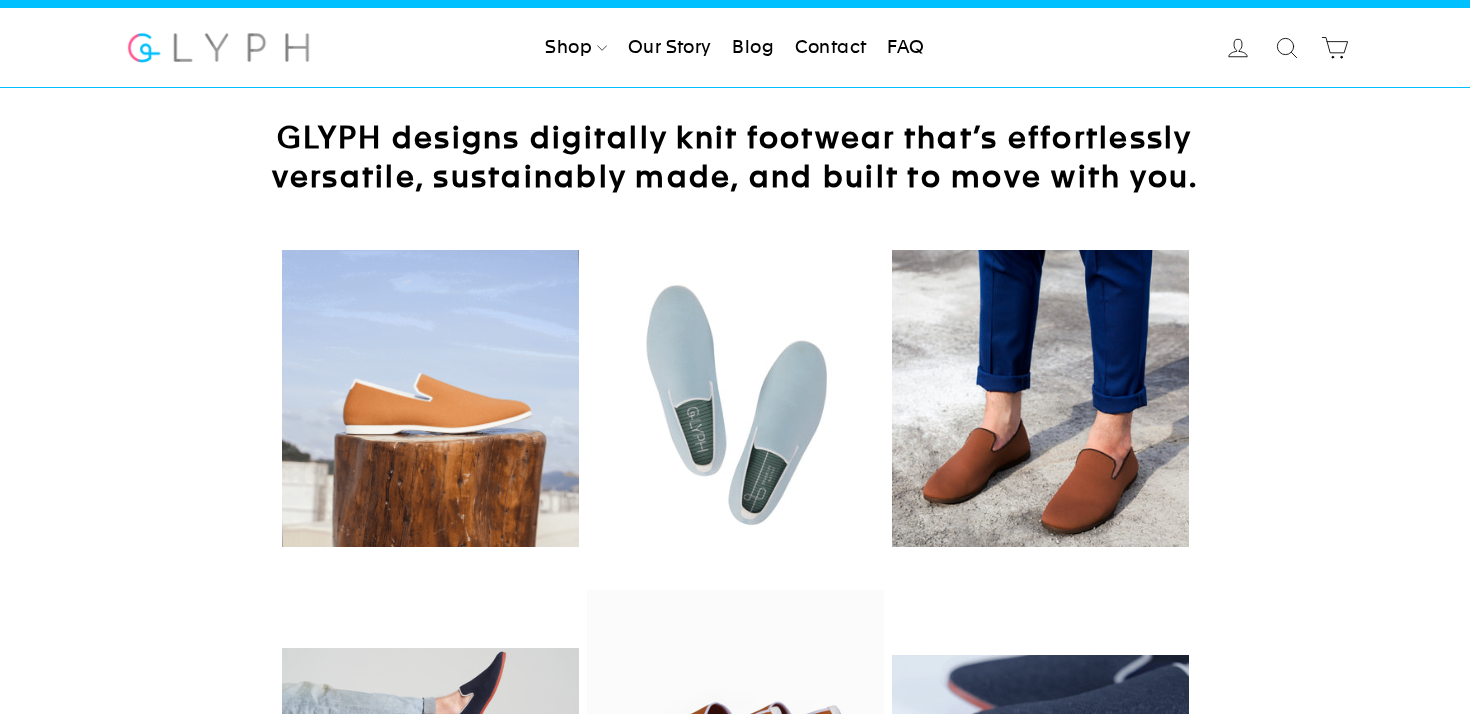 click at bounding box center [91, 4407] 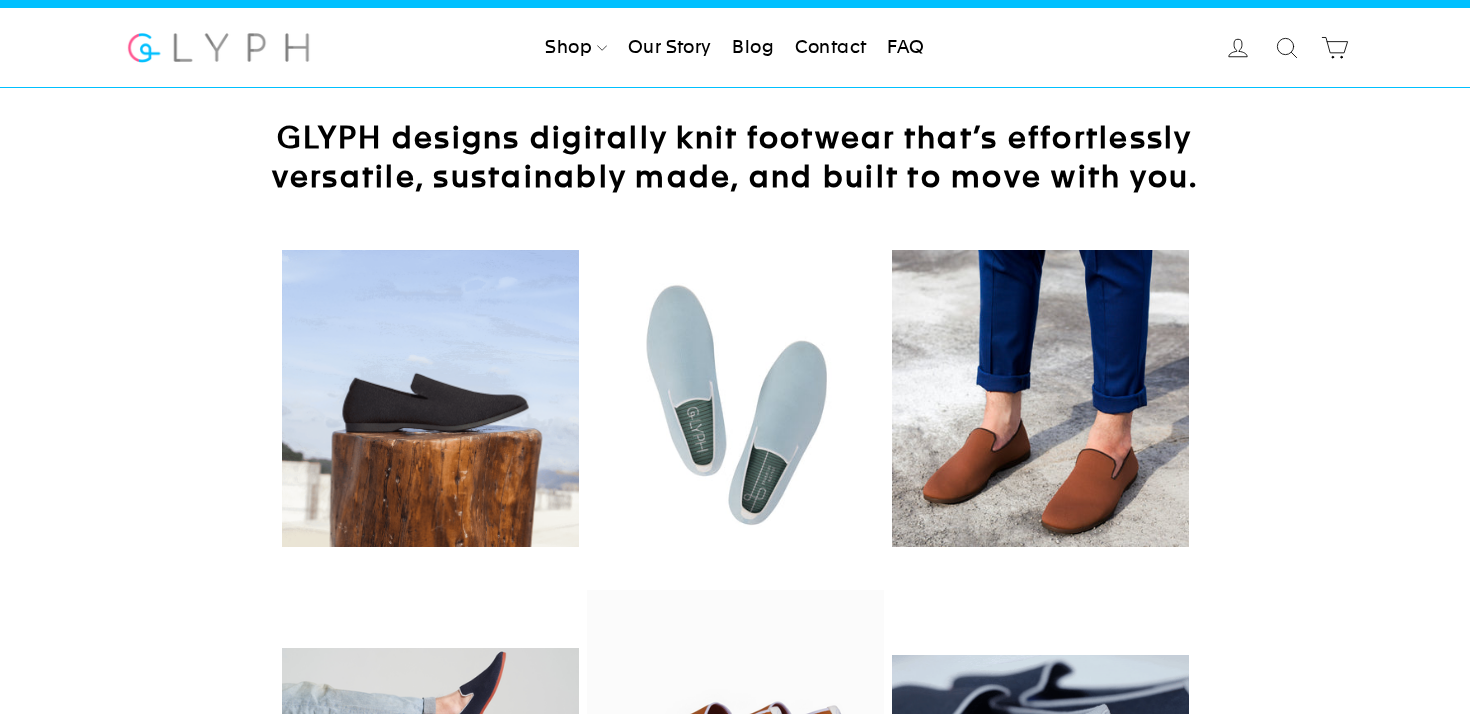 click at bounding box center (0, 4218) 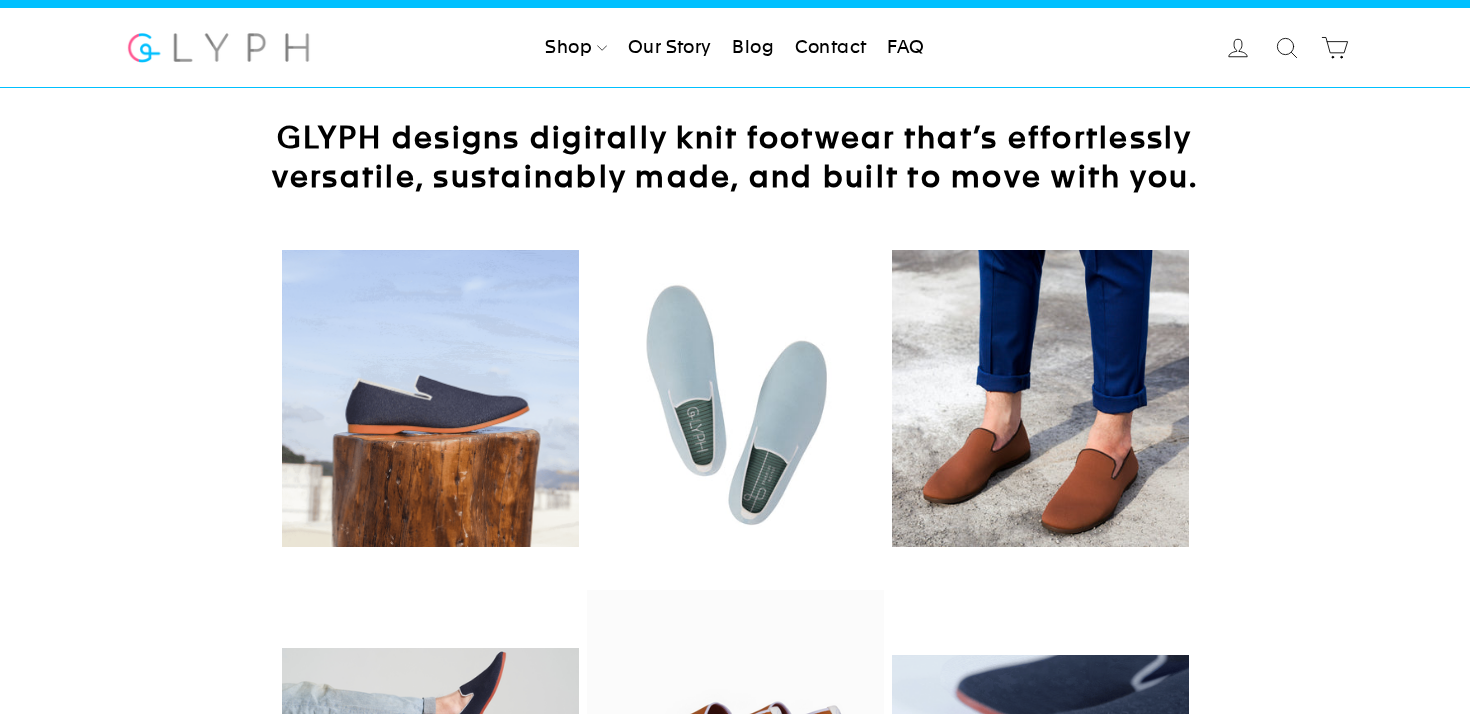 click on "Contact" at bounding box center (831, 48) 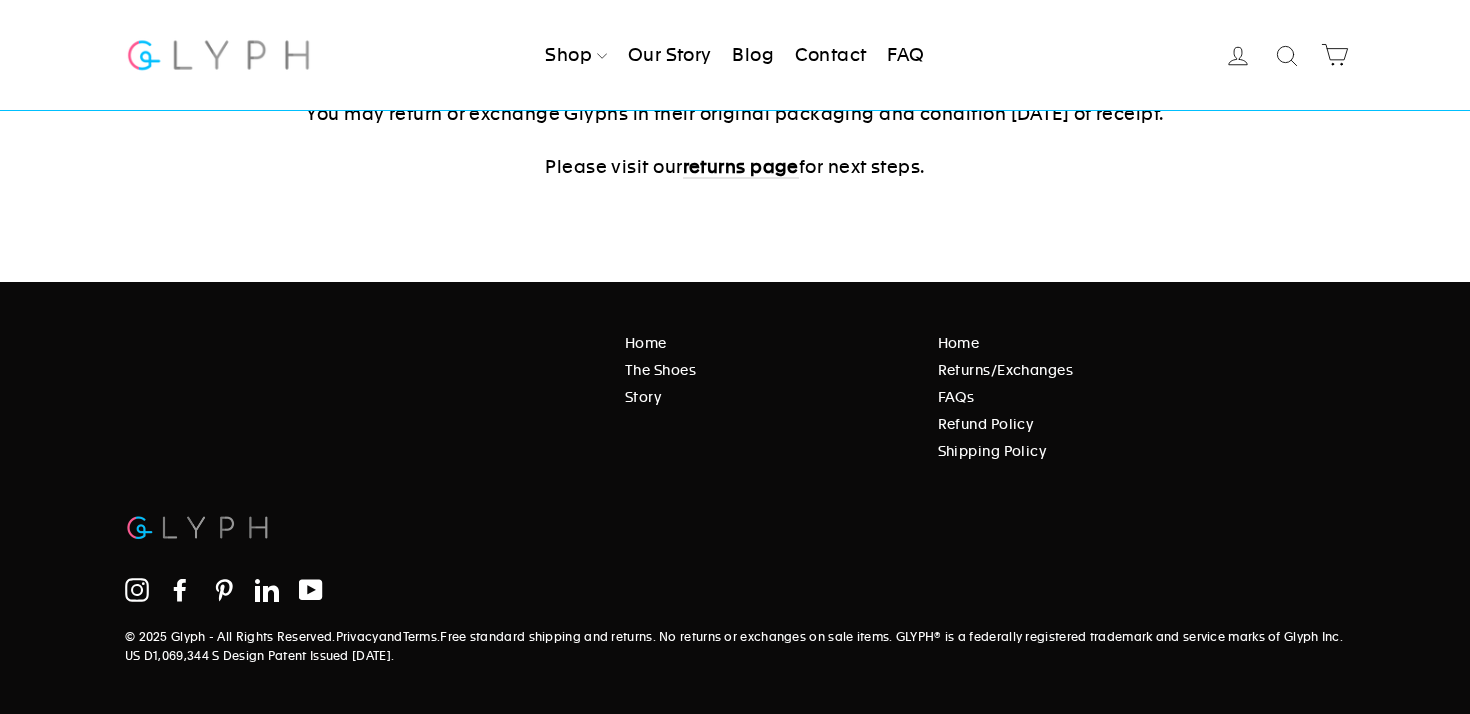 scroll, scrollTop: 1157, scrollLeft: 0, axis: vertical 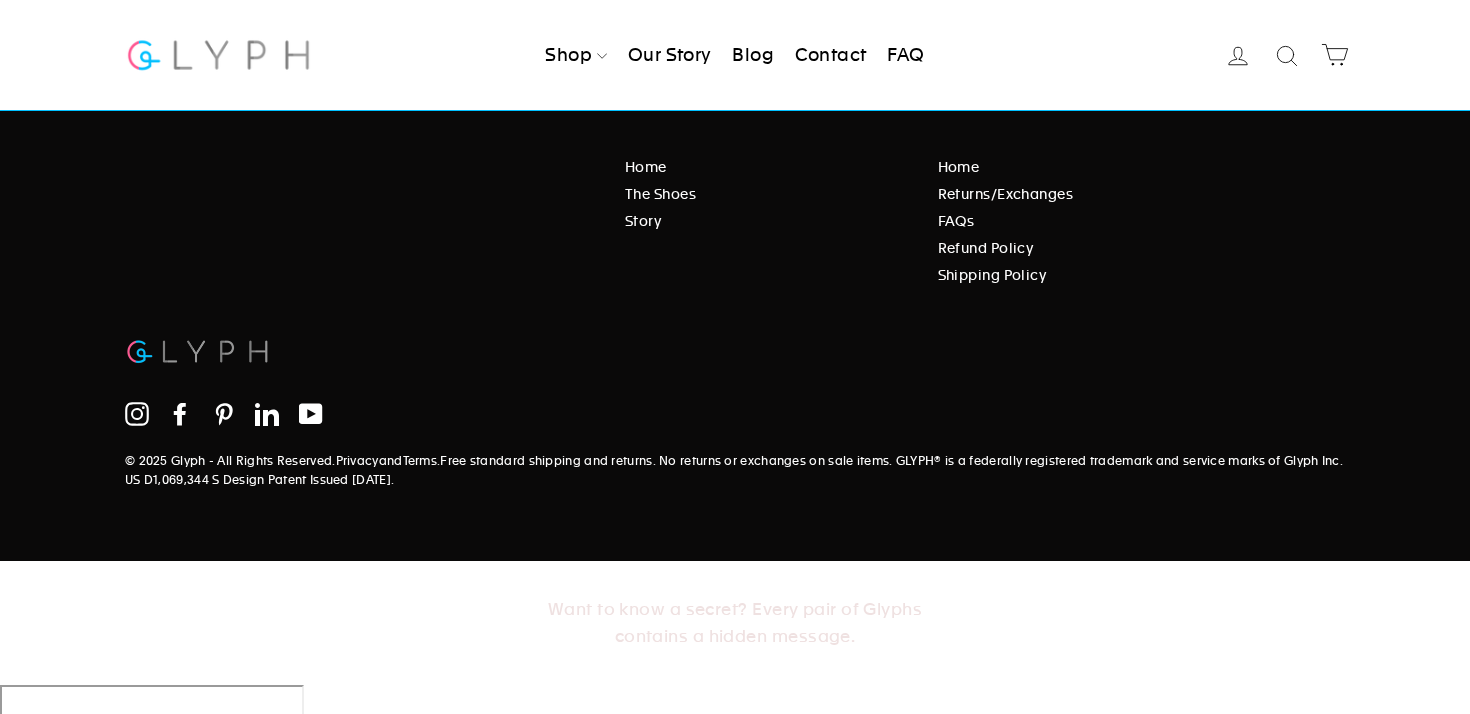 click on "Want to know a secret? Every pair of Glyphs contains a hidden message." at bounding box center (735, 623) 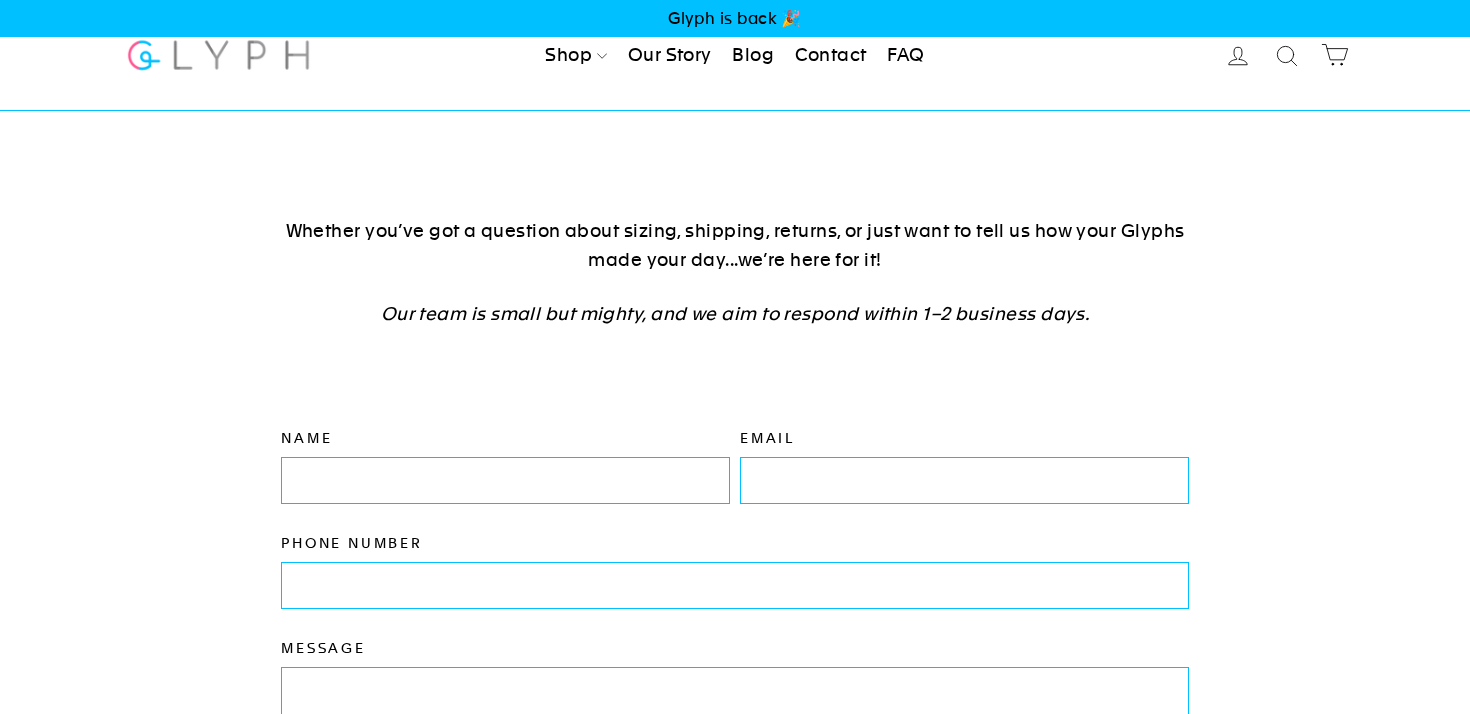 scroll, scrollTop: 1157, scrollLeft: 0, axis: vertical 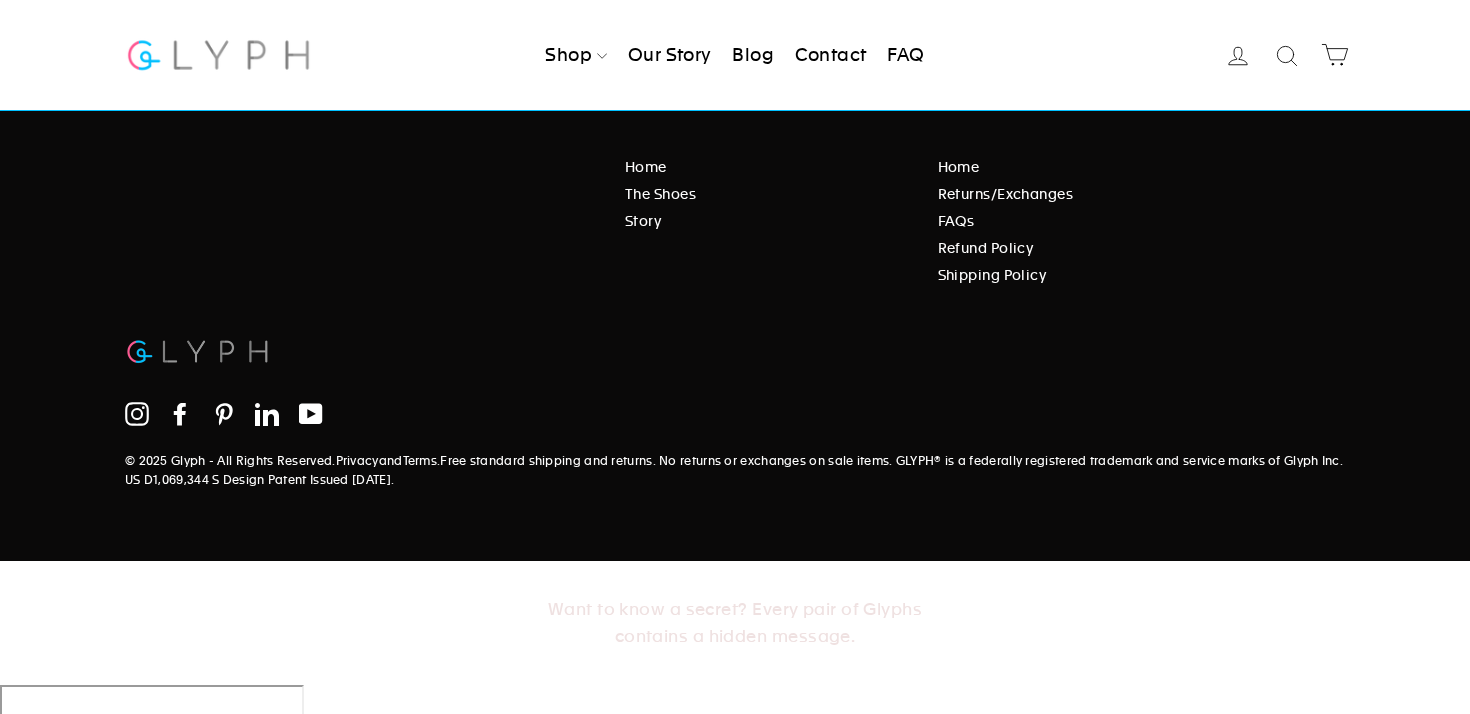 click on "The Shoes" at bounding box center [766, 194] 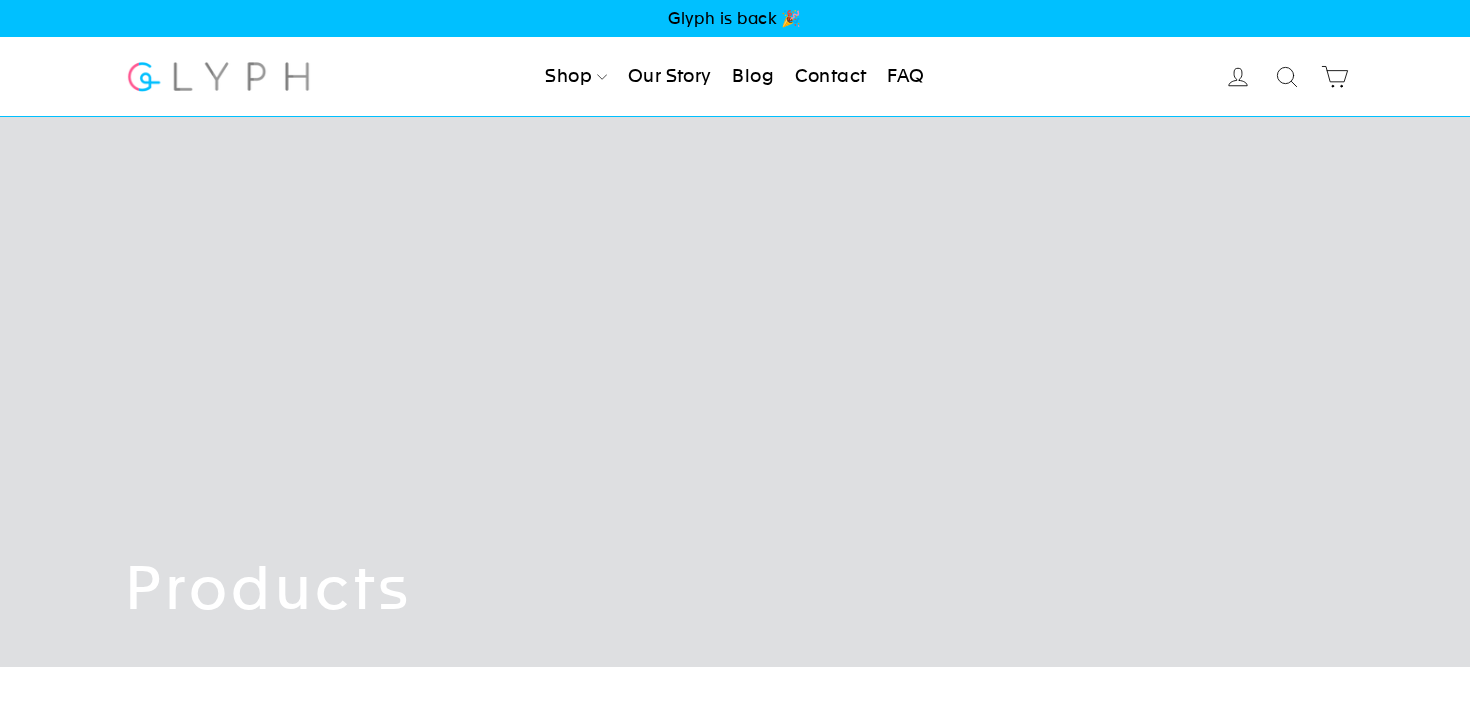 scroll, scrollTop: 0, scrollLeft: 0, axis: both 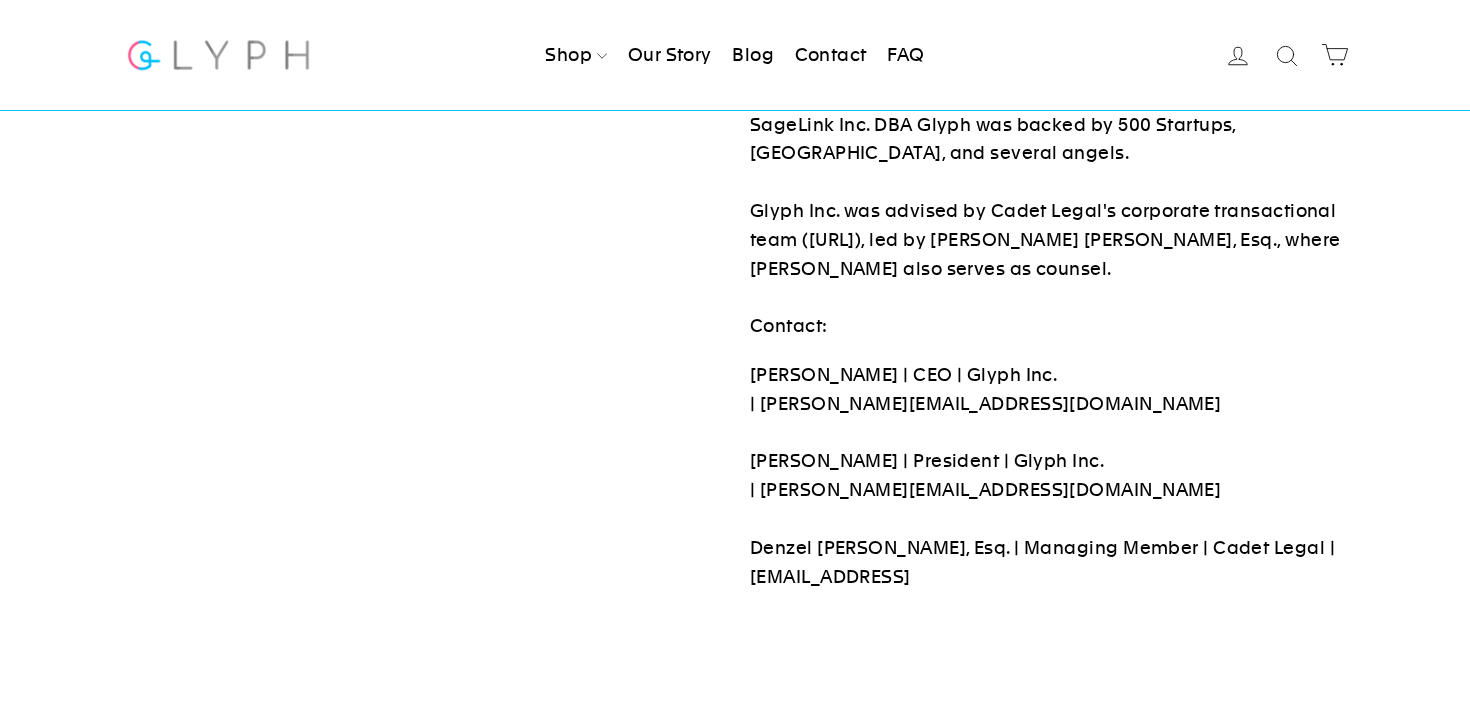 click on "Peter Singh | CEO | Glyph Inc.  | peter@glyphshoes.com Isaac Murov | President | Glyph Inc.  | isaac@glyphshoes.com  Denzel R.B. Cadet, Esq. | Managing Member | Cadet Legal | denzel@cadetlegal.ai" at bounding box center (1047, 476) 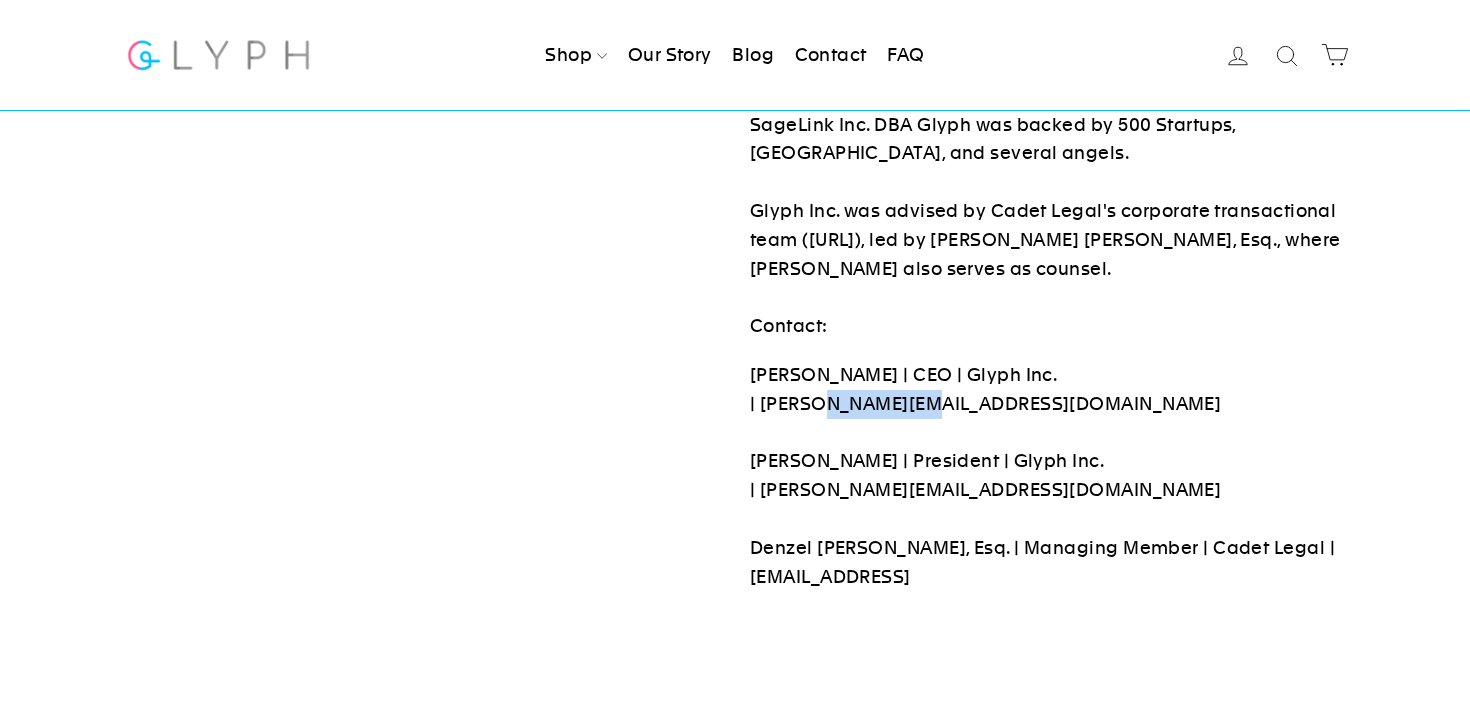 click on "Peter Singh | CEO | Glyph Inc.  | peter@glyphshoes.com Isaac Murov | President | Glyph Inc.  | isaac@glyphshoes.com  Denzel R.B. Cadet, Esq. | Managing Member | Cadet Legal | denzel@cadetlegal.ai" at bounding box center (1047, 476) 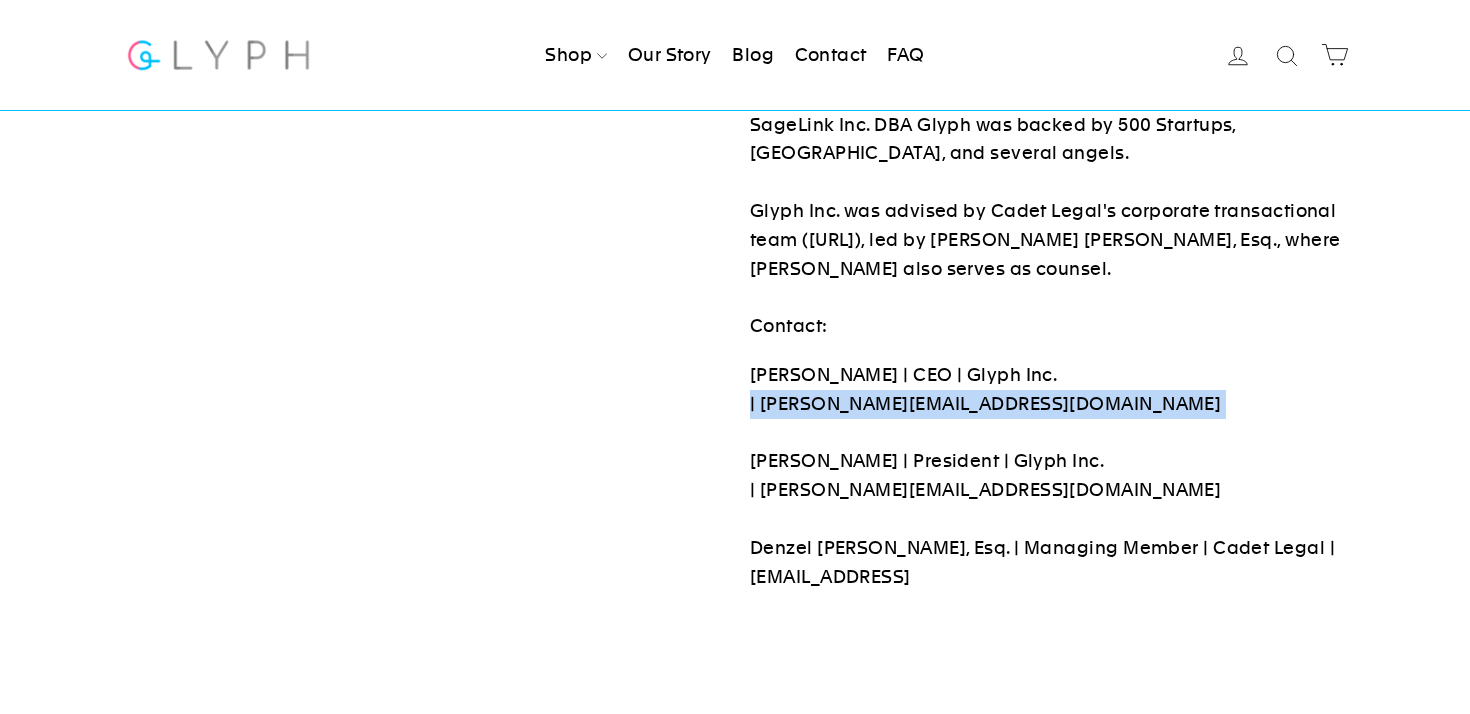 copy on "| peter@glyphshoes.com" 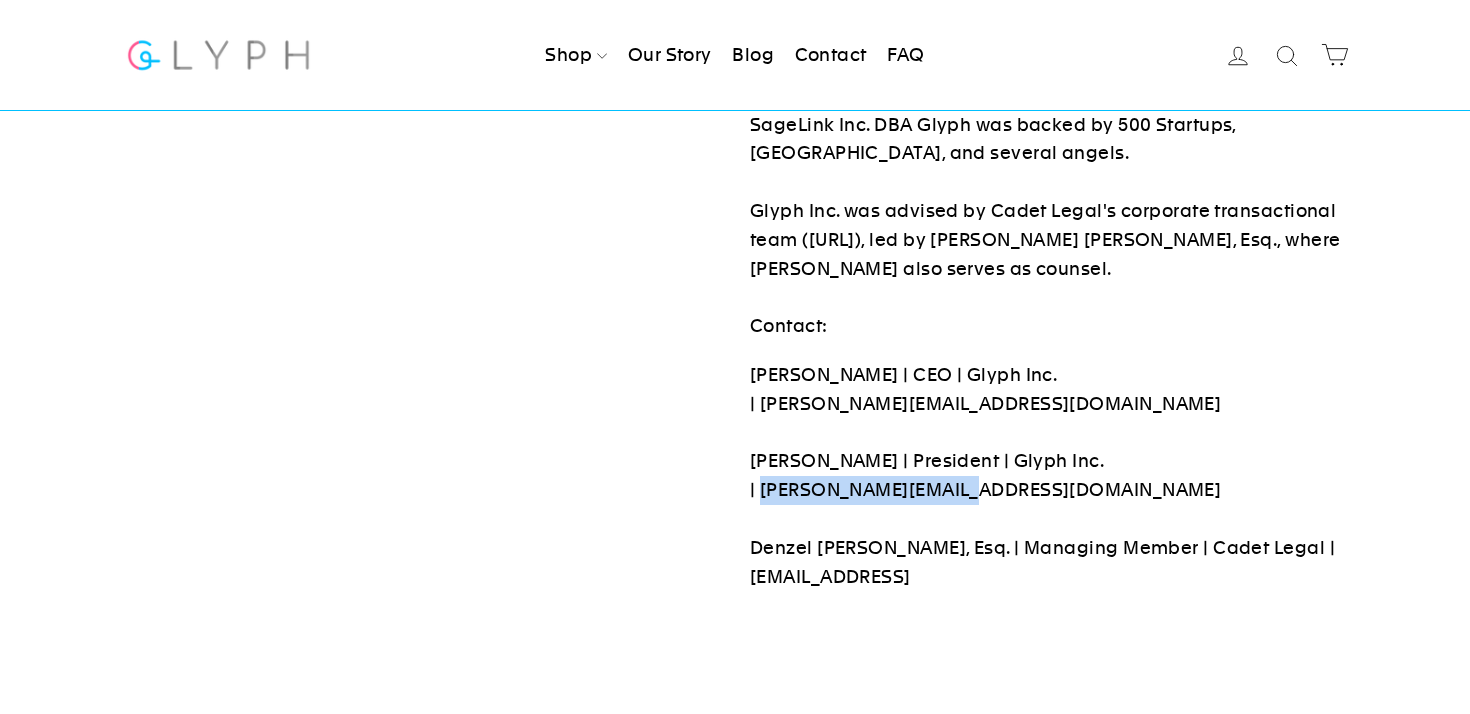 drag, startPoint x: 973, startPoint y: 372, endPoint x: 758, endPoint y: 374, distance: 215.00931 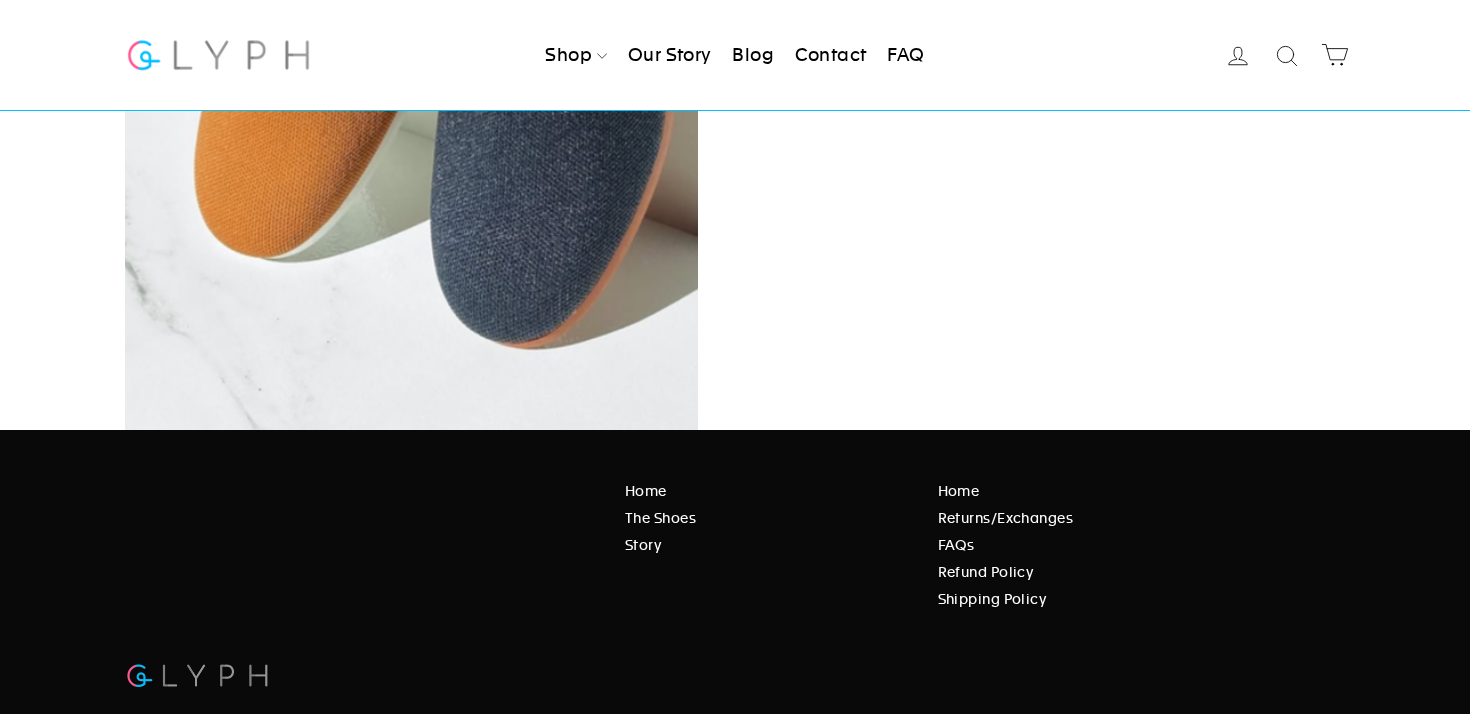 scroll, scrollTop: 2892, scrollLeft: 0, axis: vertical 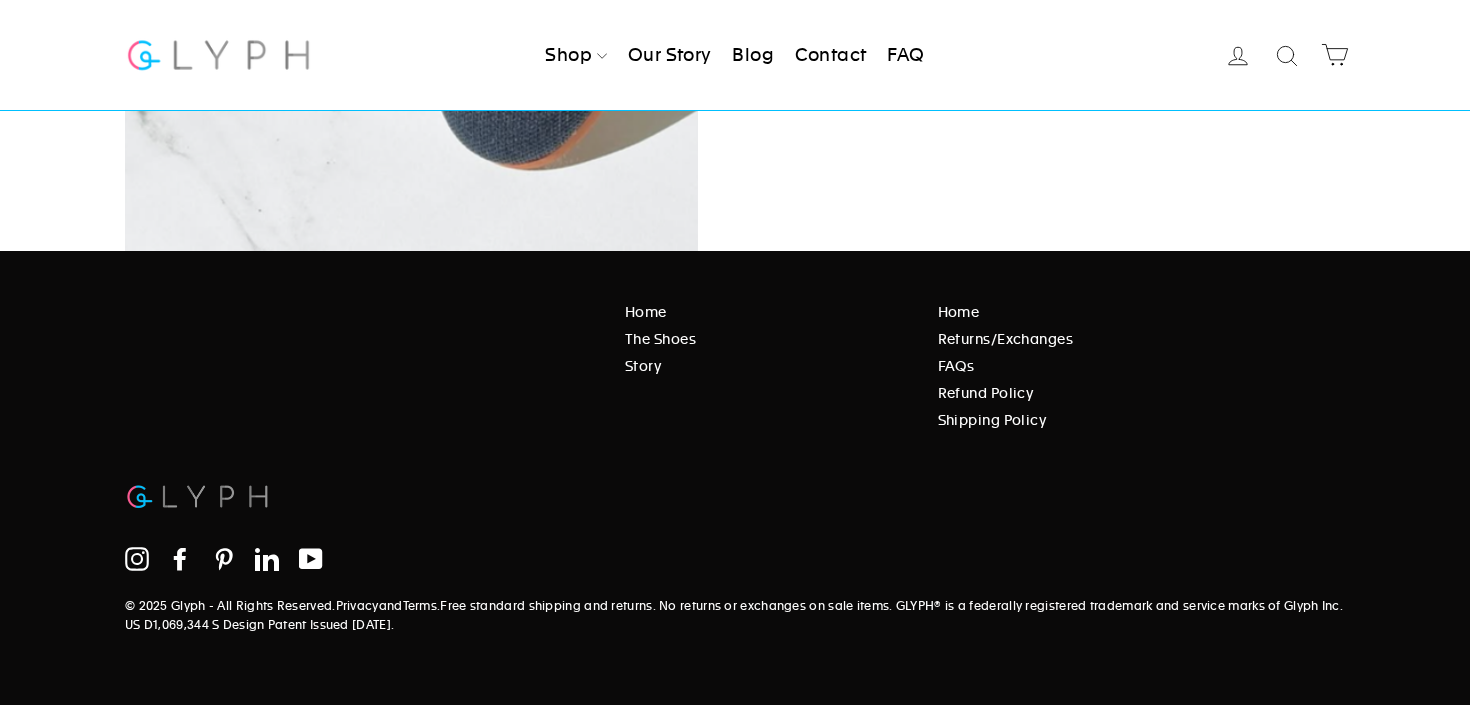 click on "Instagram
Facebook
Pinterest
LinkedIn
YouTube" at bounding box center [404, 565] 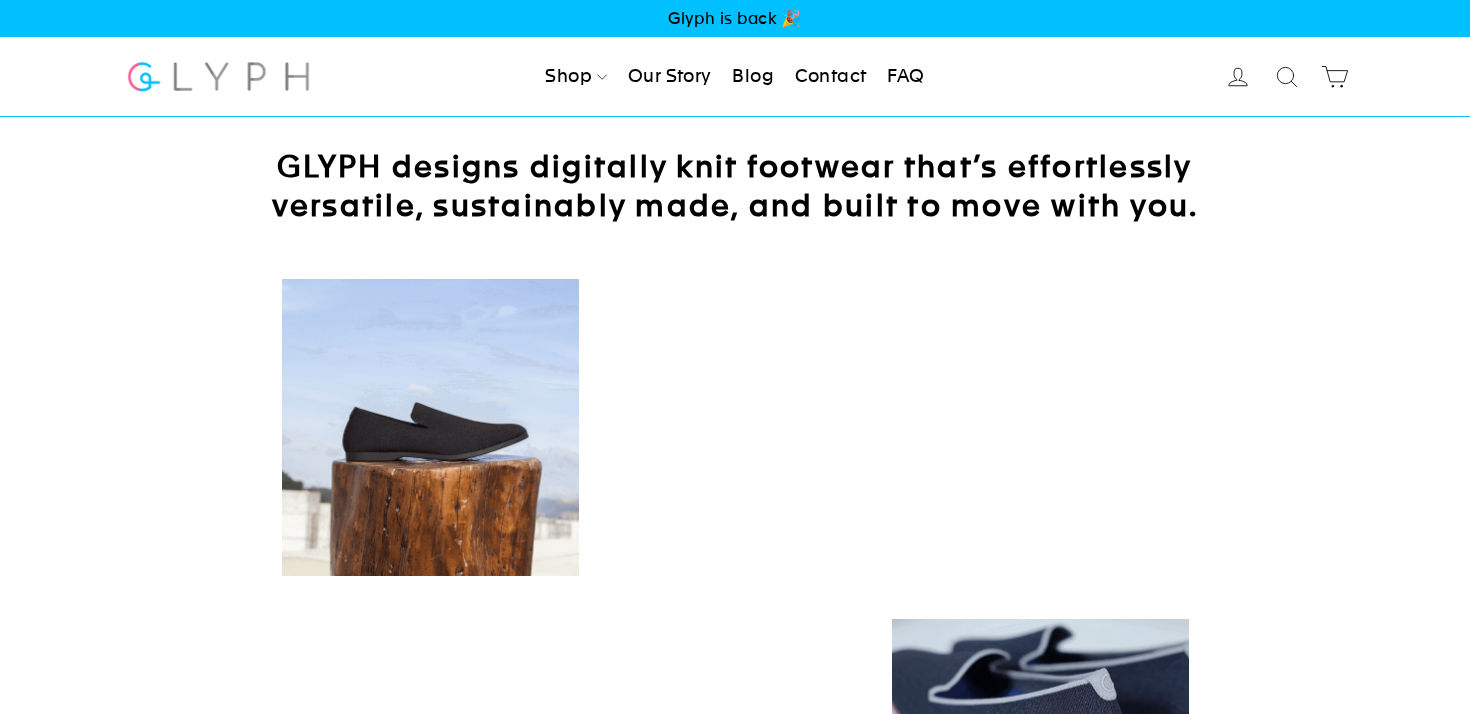 scroll, scrollTop: 0, scrollLeft: 0, axis: both 